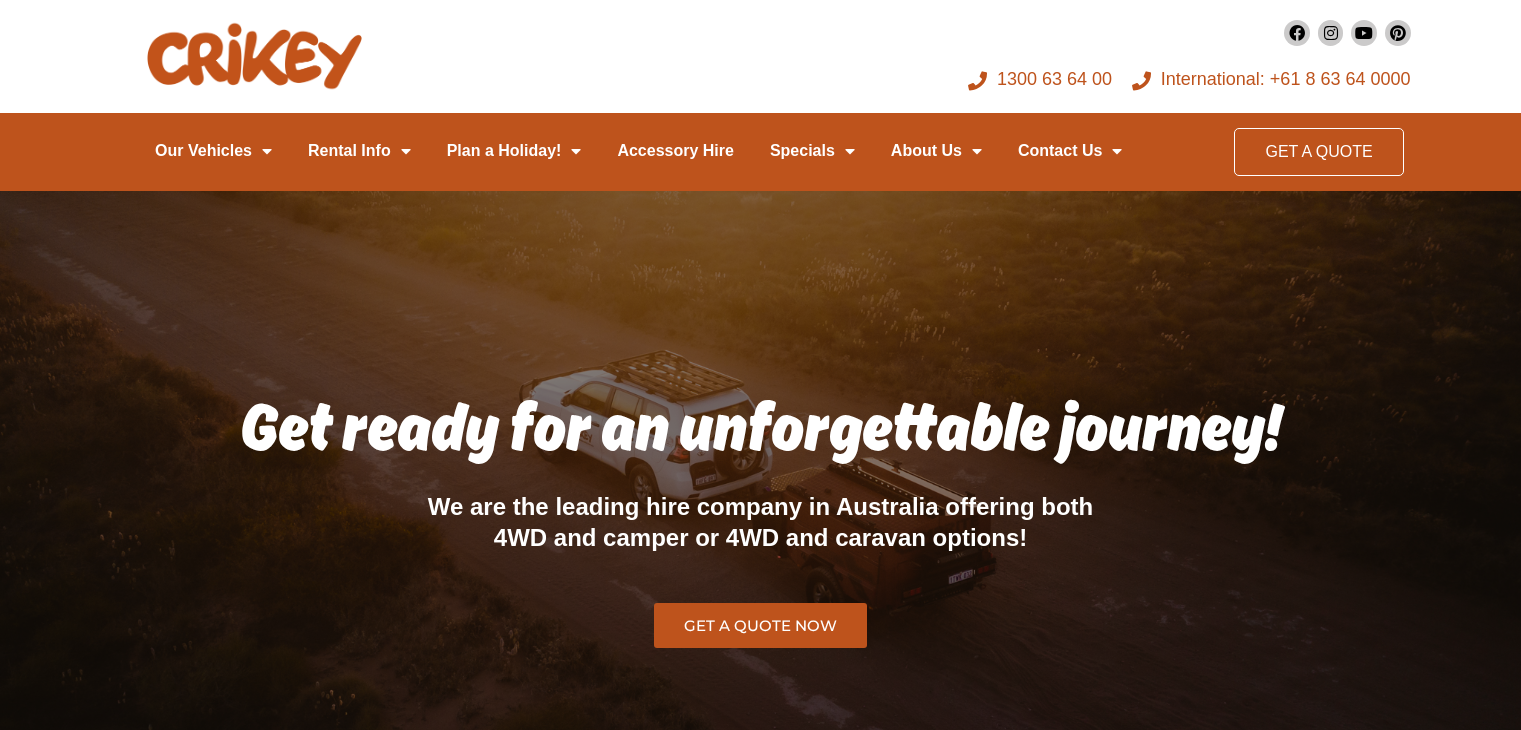 scroll, scrollTop: 0, scrollLeft: 0, axis: both 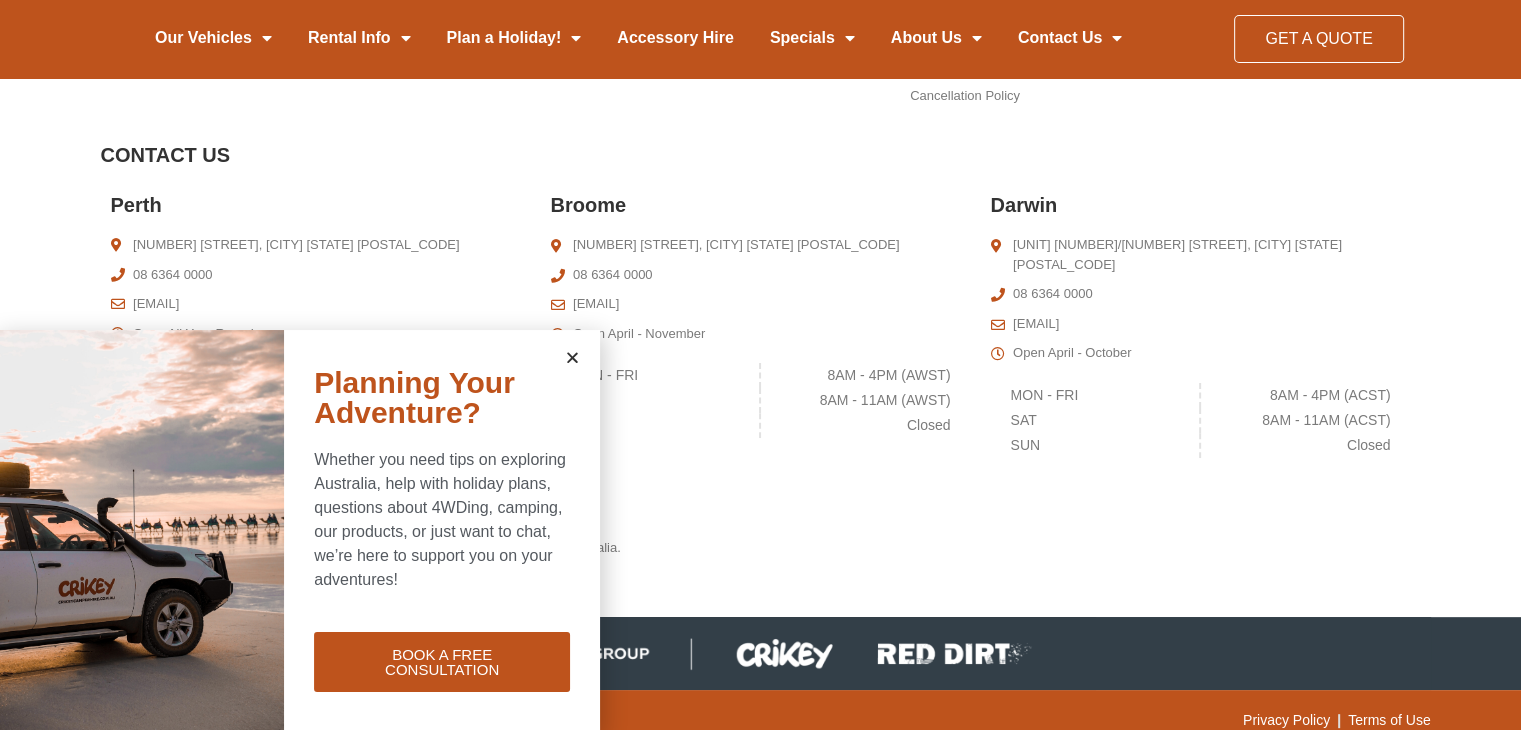 click at bounding box center (572, 357) 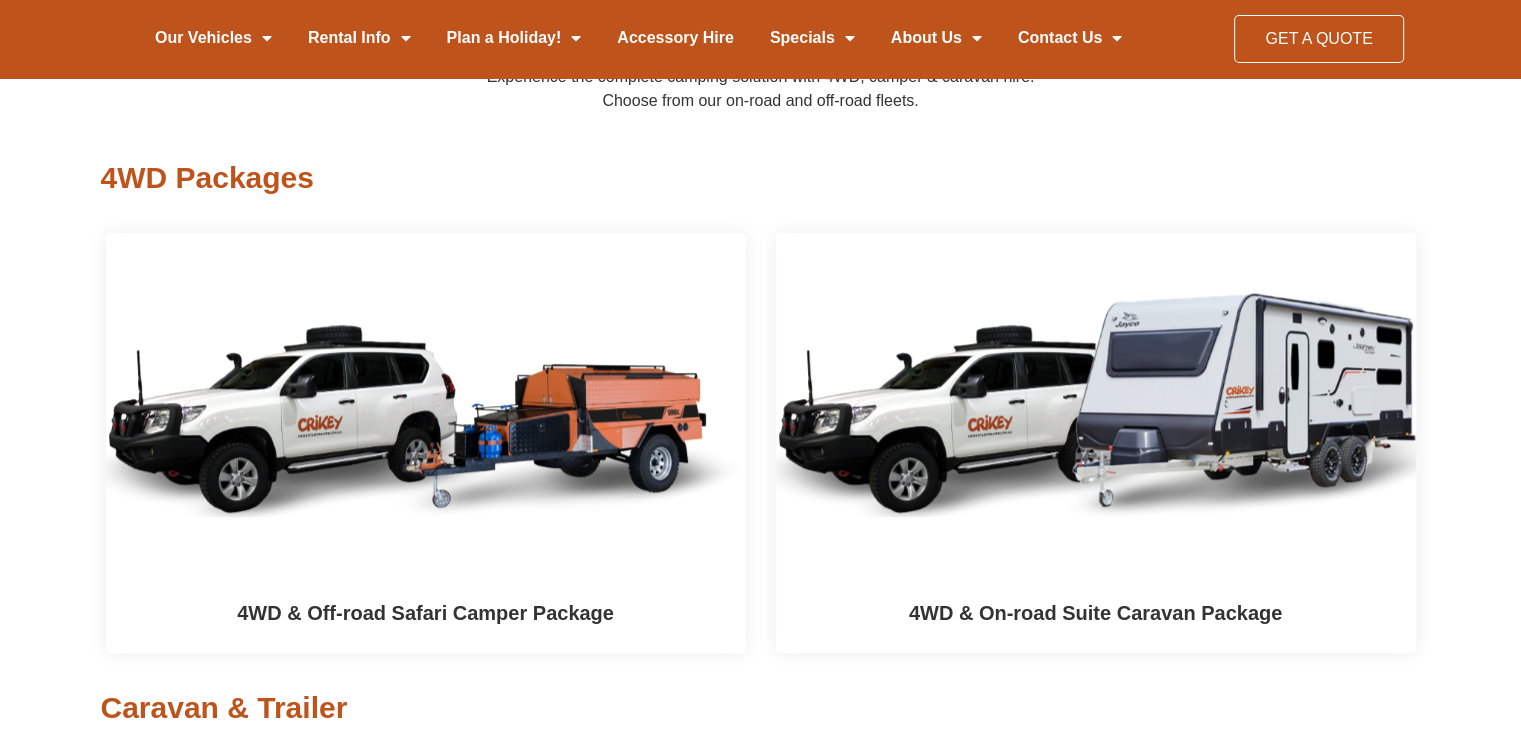 scroll, scrollTop: 2103, scrollLeft: 0, axis: vertical 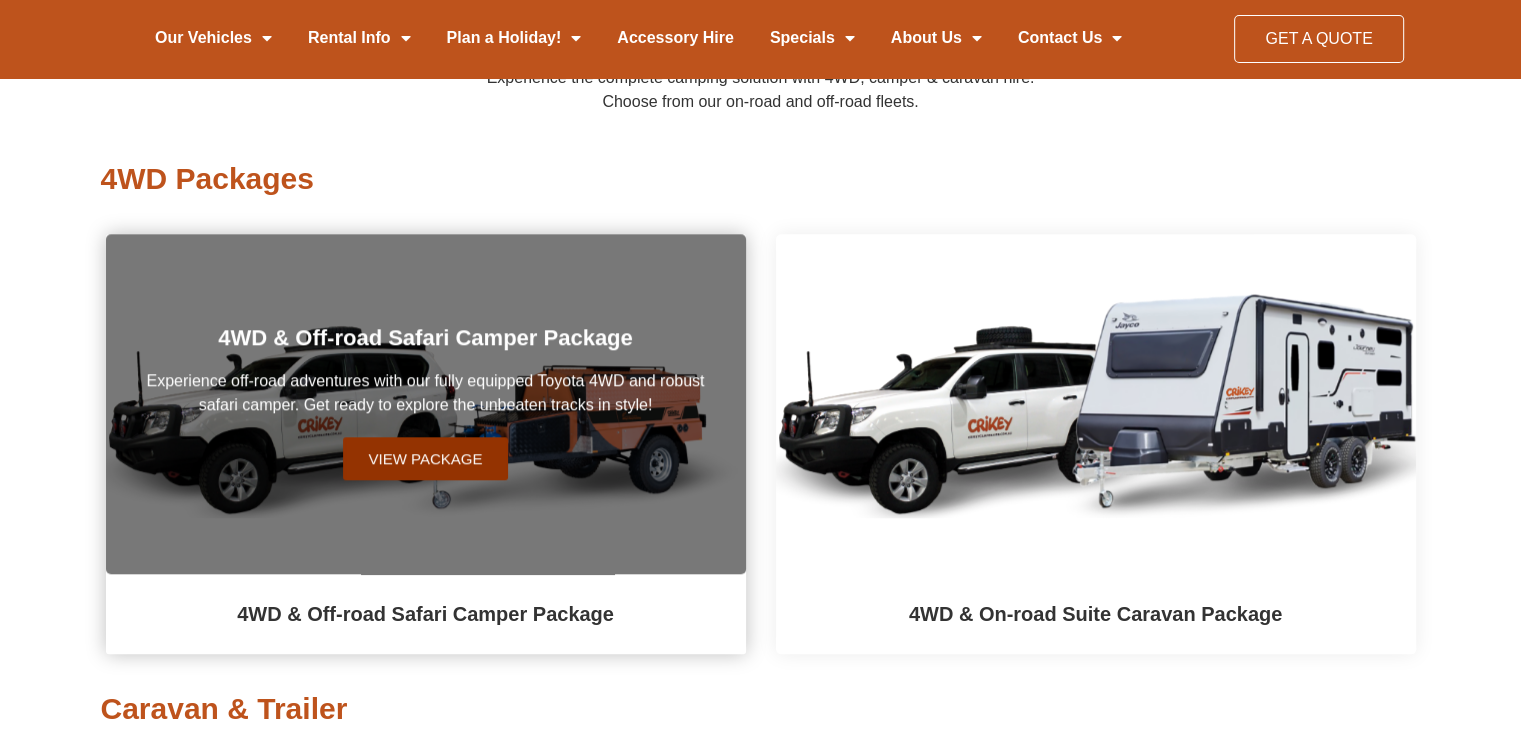 click on "View Package" at bounding box center (426, 458) 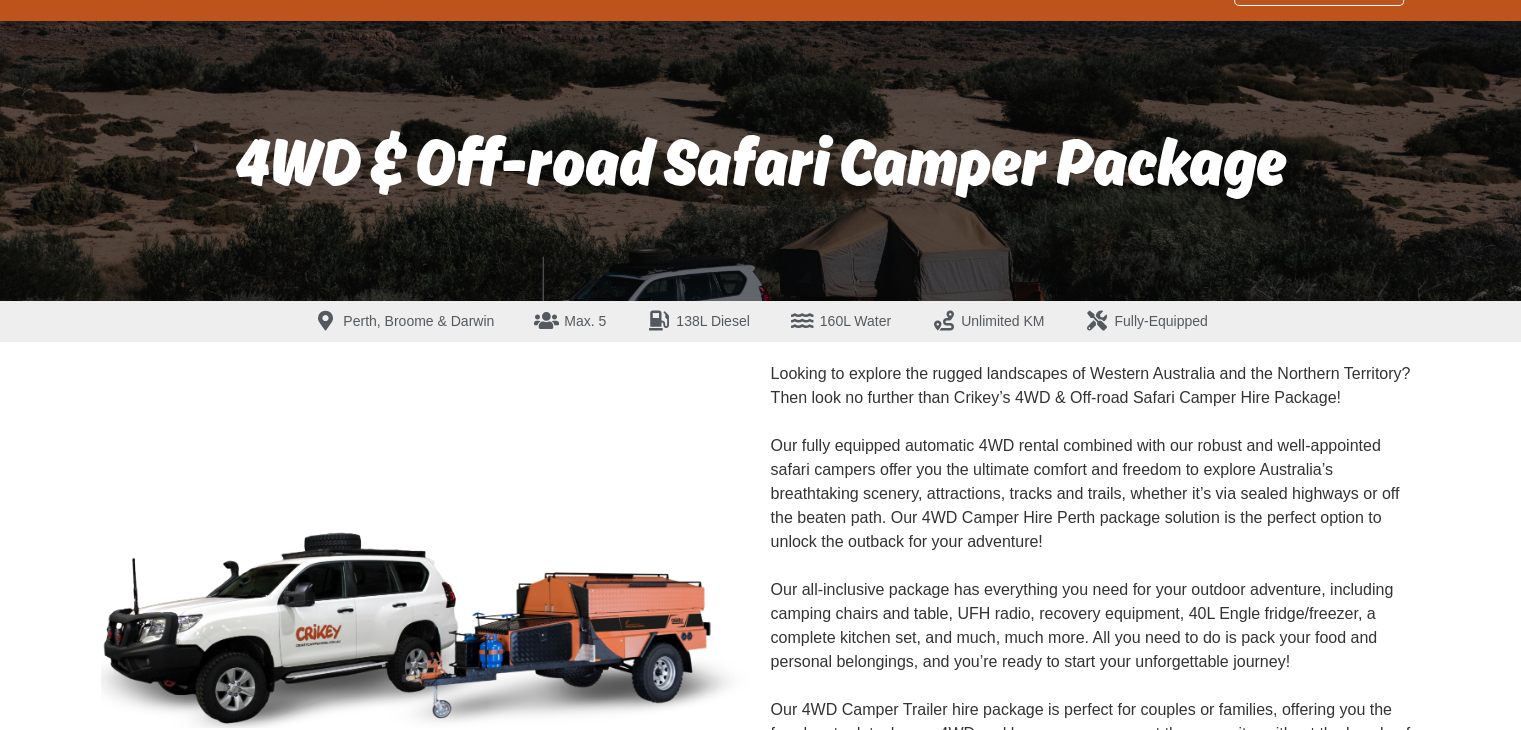 scroll, scrollTop: 0, scrollLeft: 0, axis: both 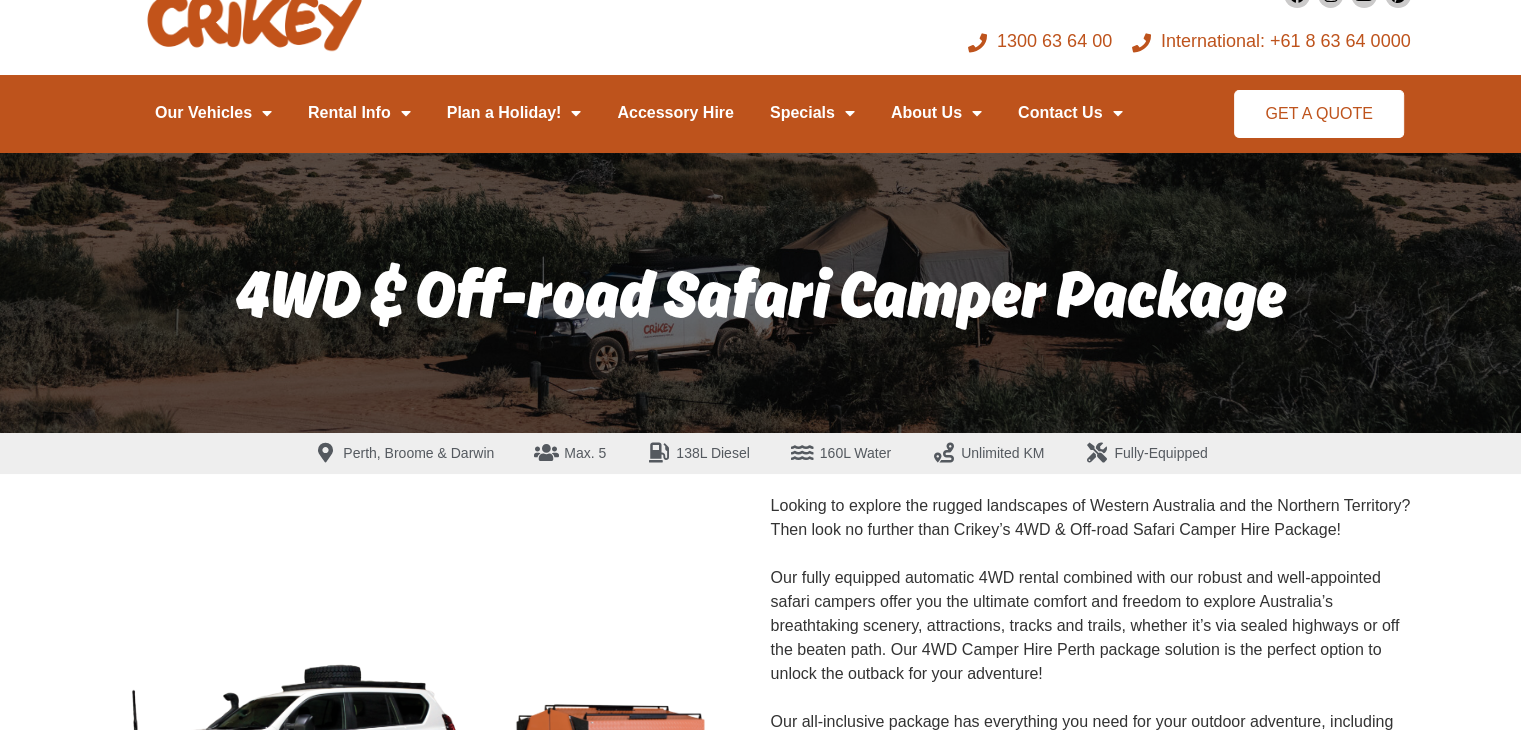click on "GET A QUOTE" at bounding box center (1318, 114) 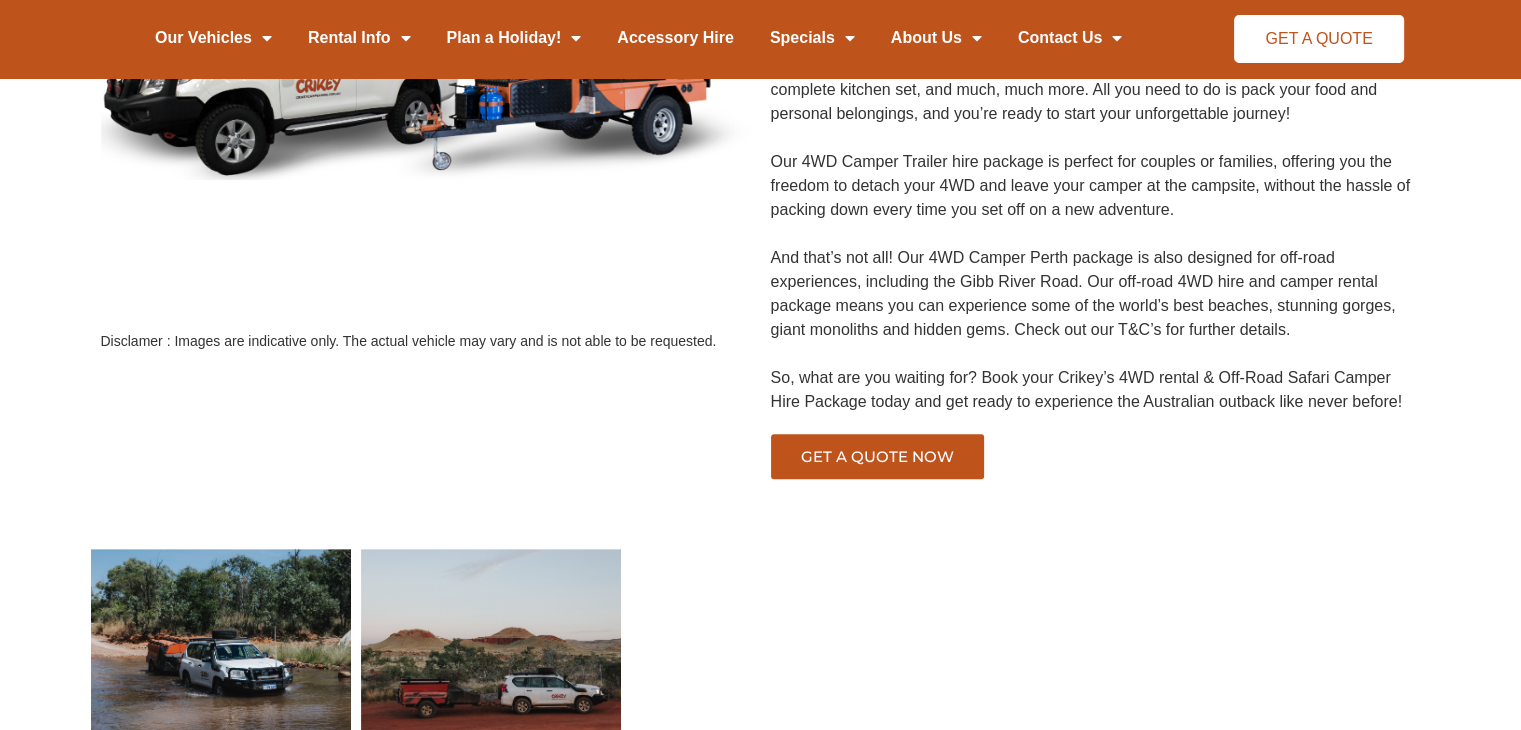 scroll, scrollTop: 720, scrollLeft: 0, axis: vertical 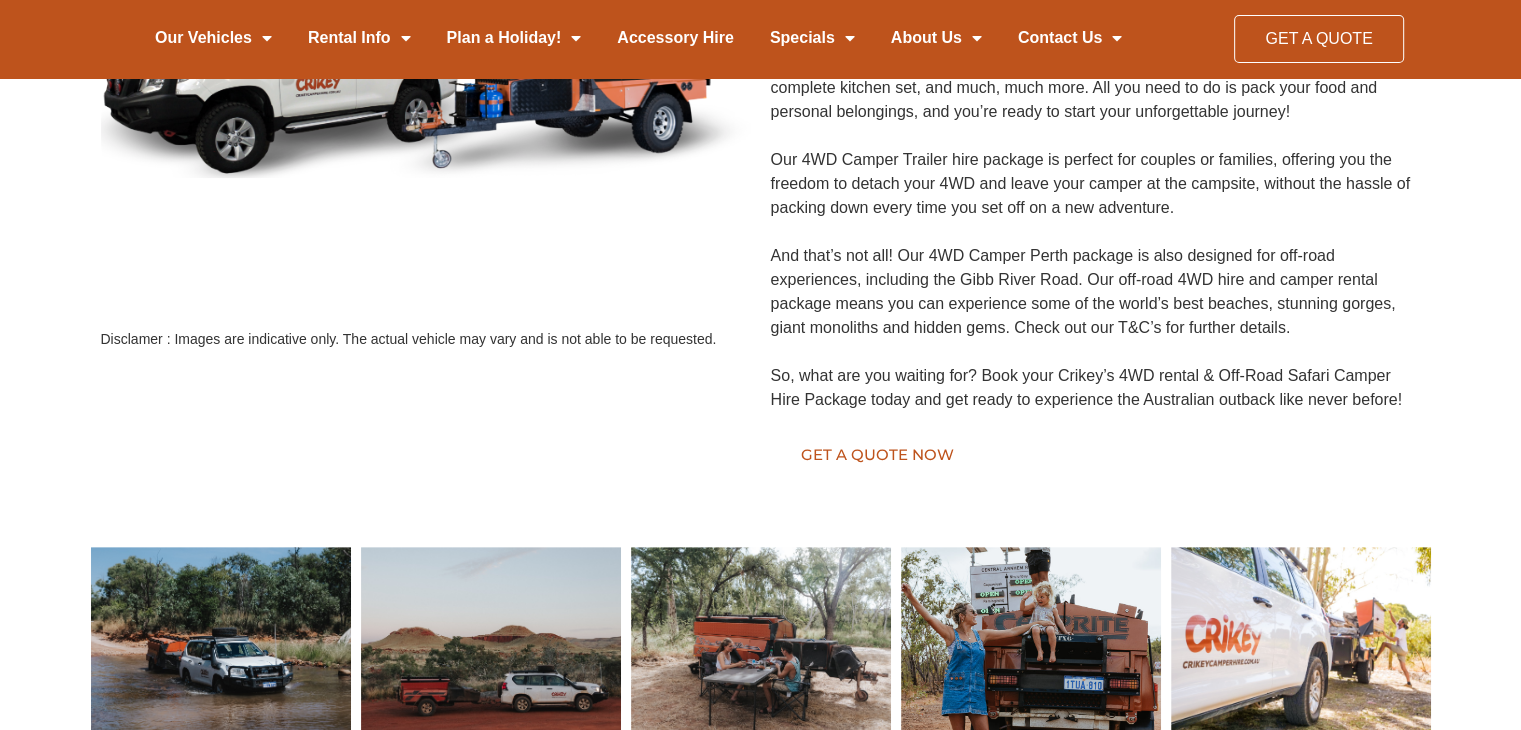 click on "Get a quote now" at bounding box center [877, 454] 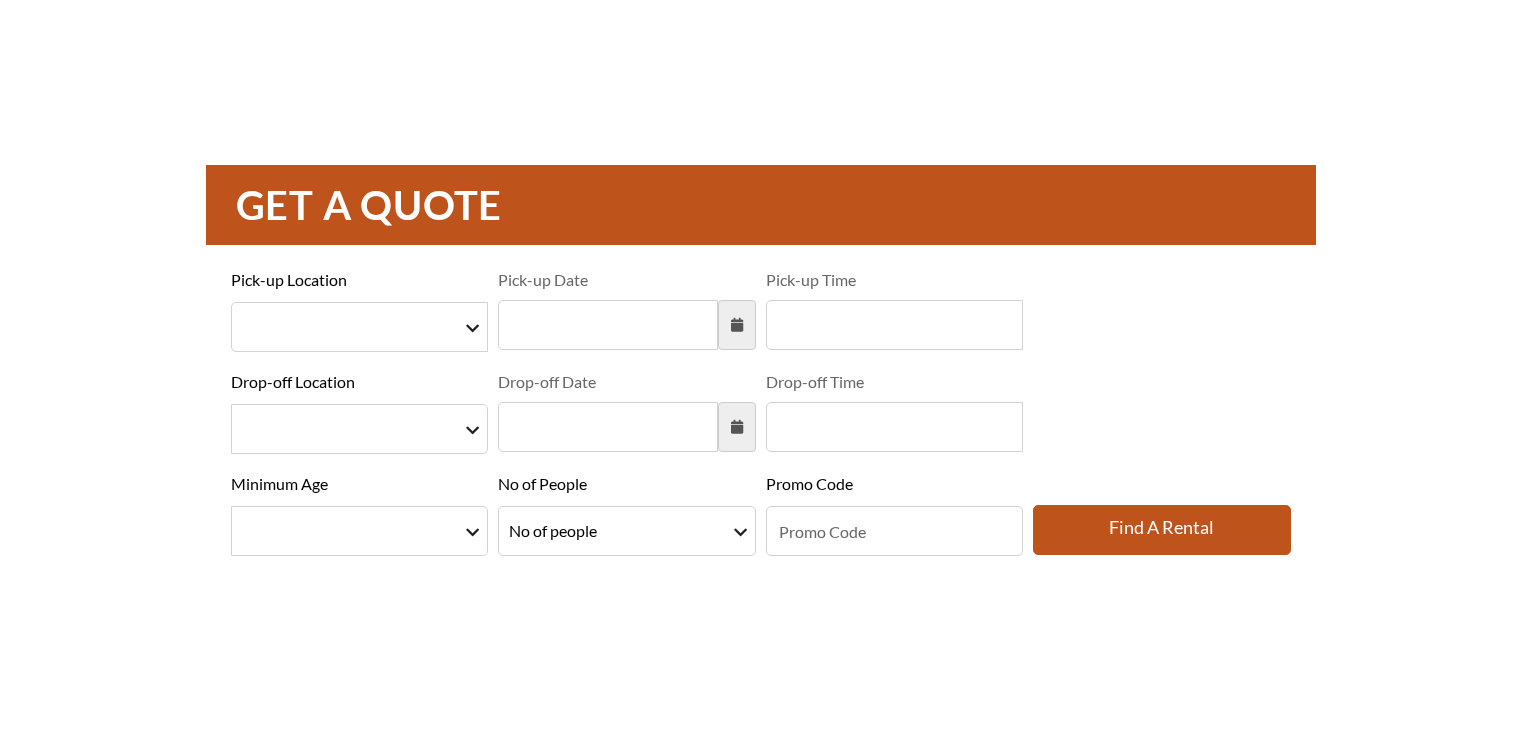 scroll, scrollTop: 0, scrollLeft: 0, axis: both 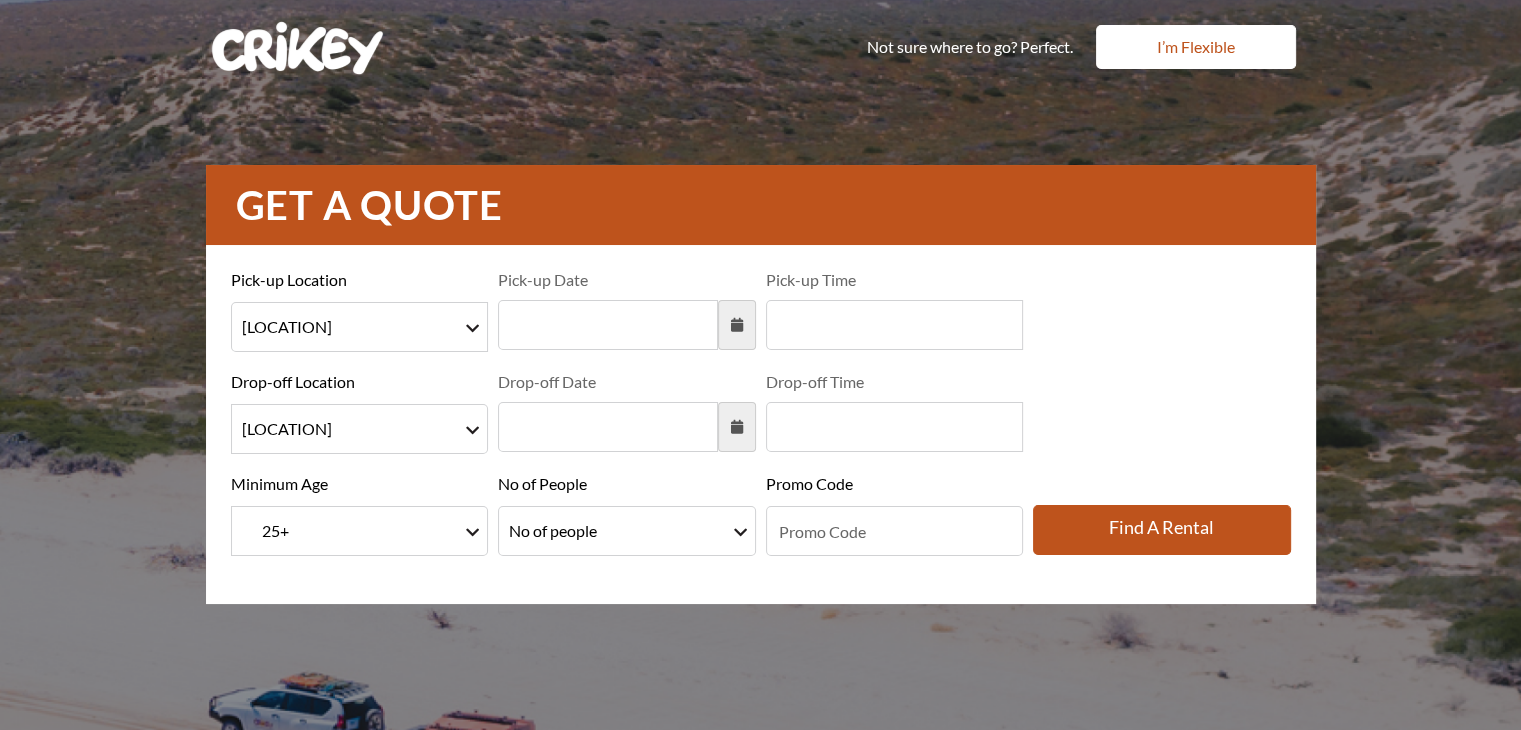 click on "21 22 23 24 25+" at bounding box center (360, 531) 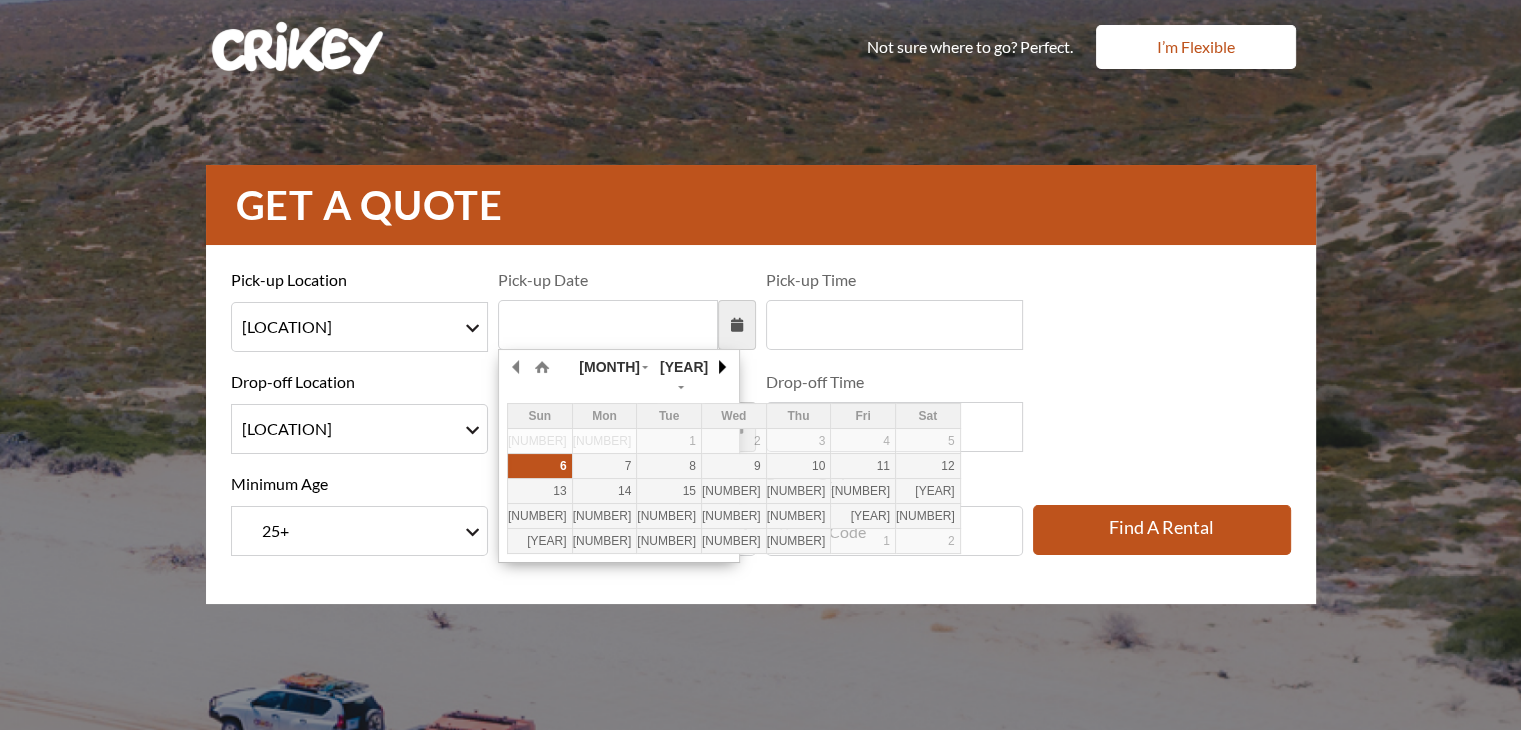 click at bounding box center (721, 367) 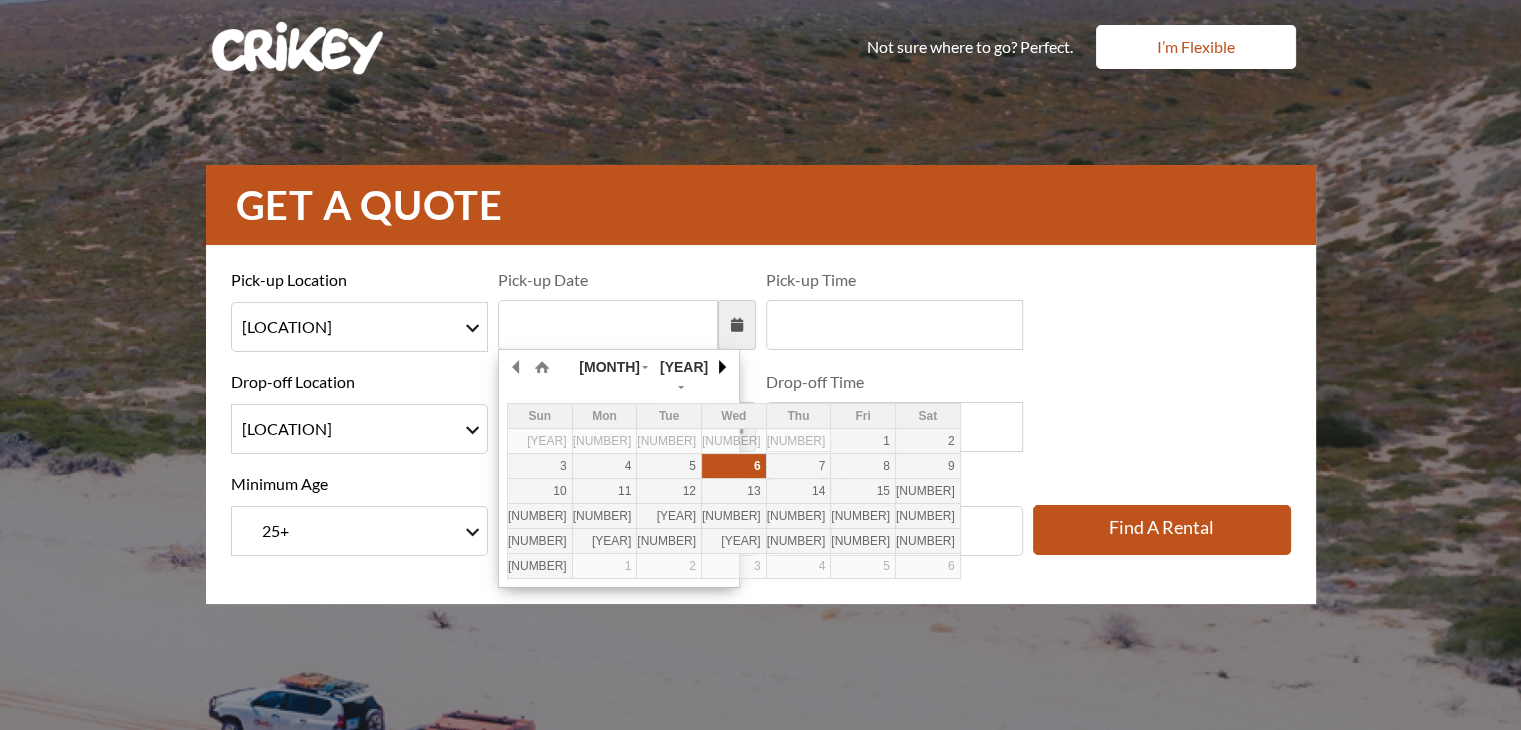 click at bounding box center (721, 367) 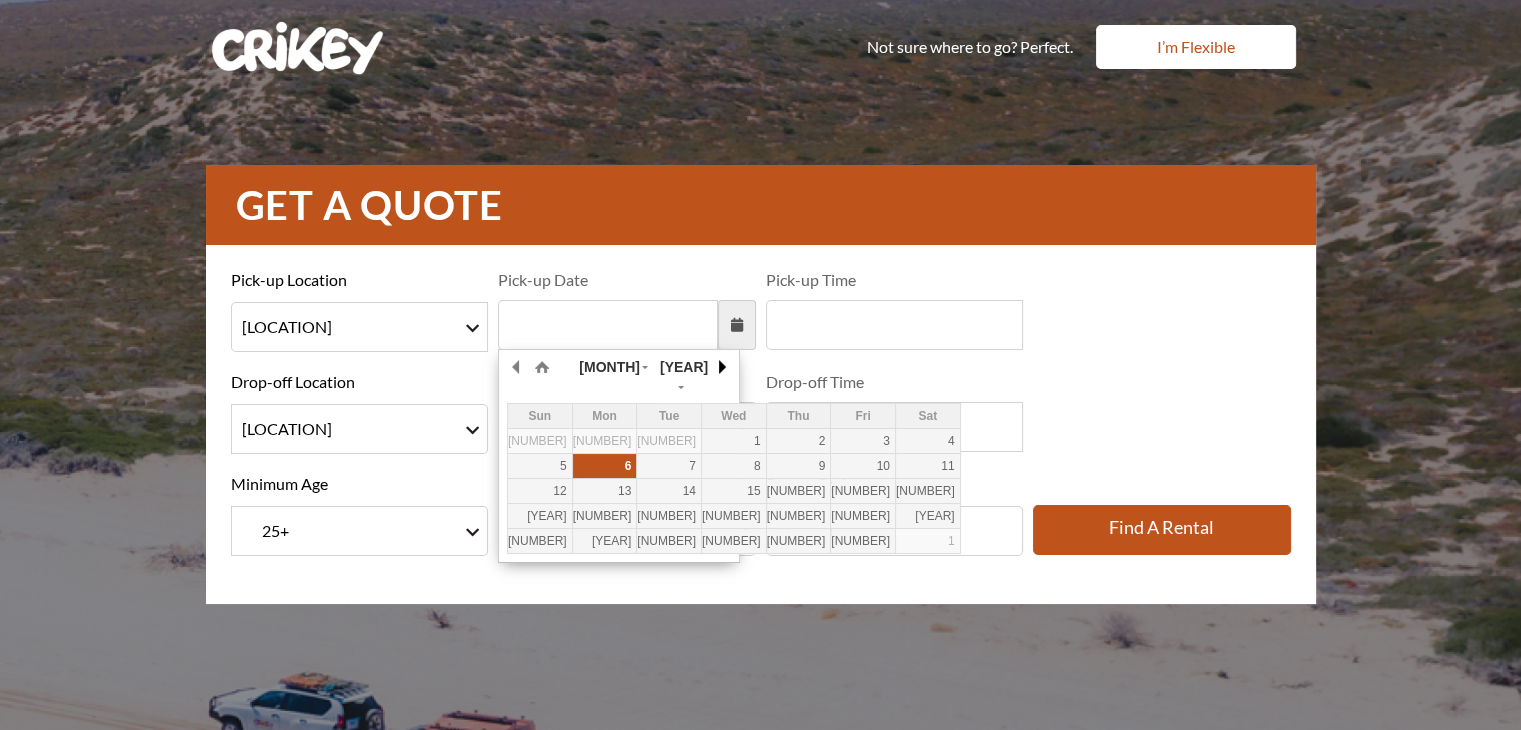 click at bounding box center (721, 367) 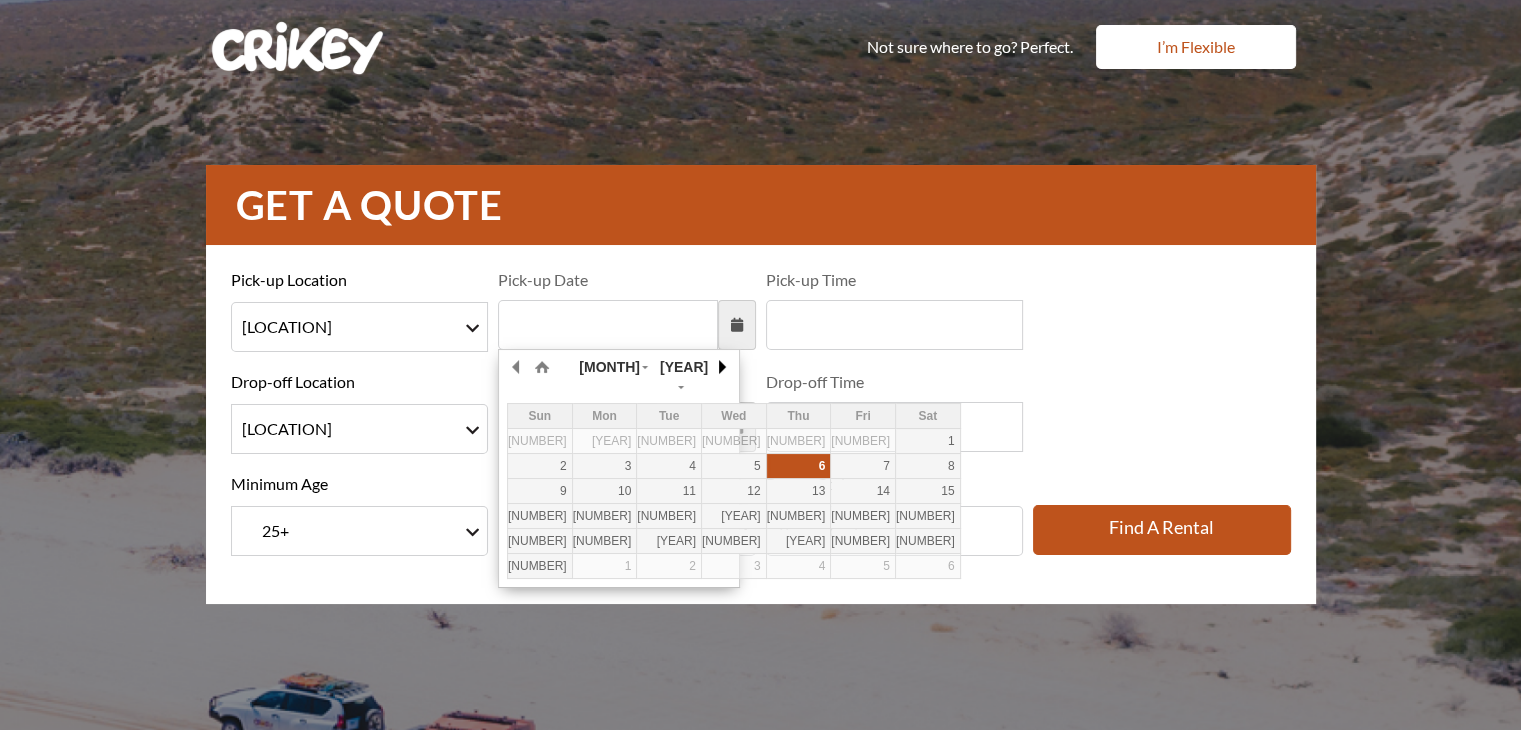 click at bounding box center (721, 367) 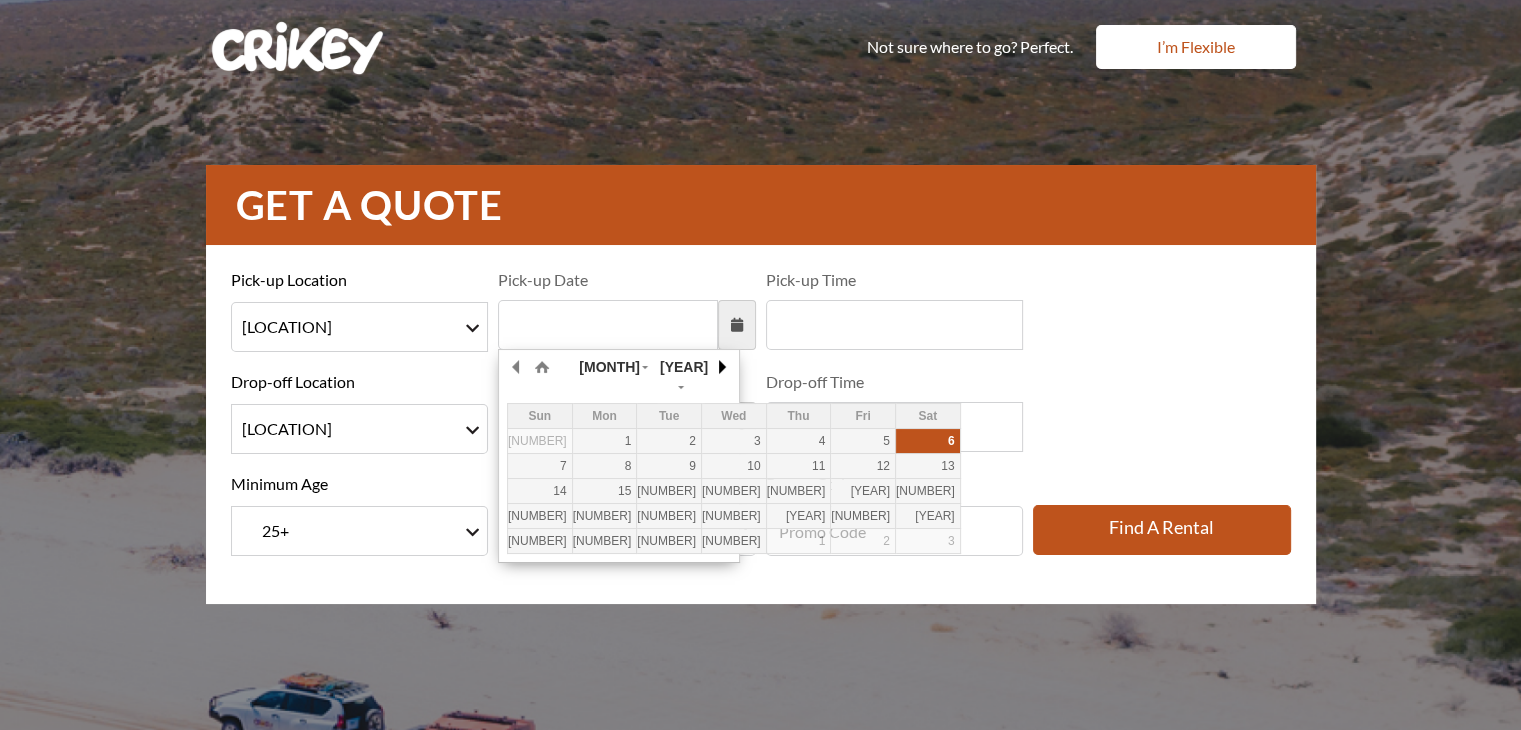 click at bounding box center [721, 367] 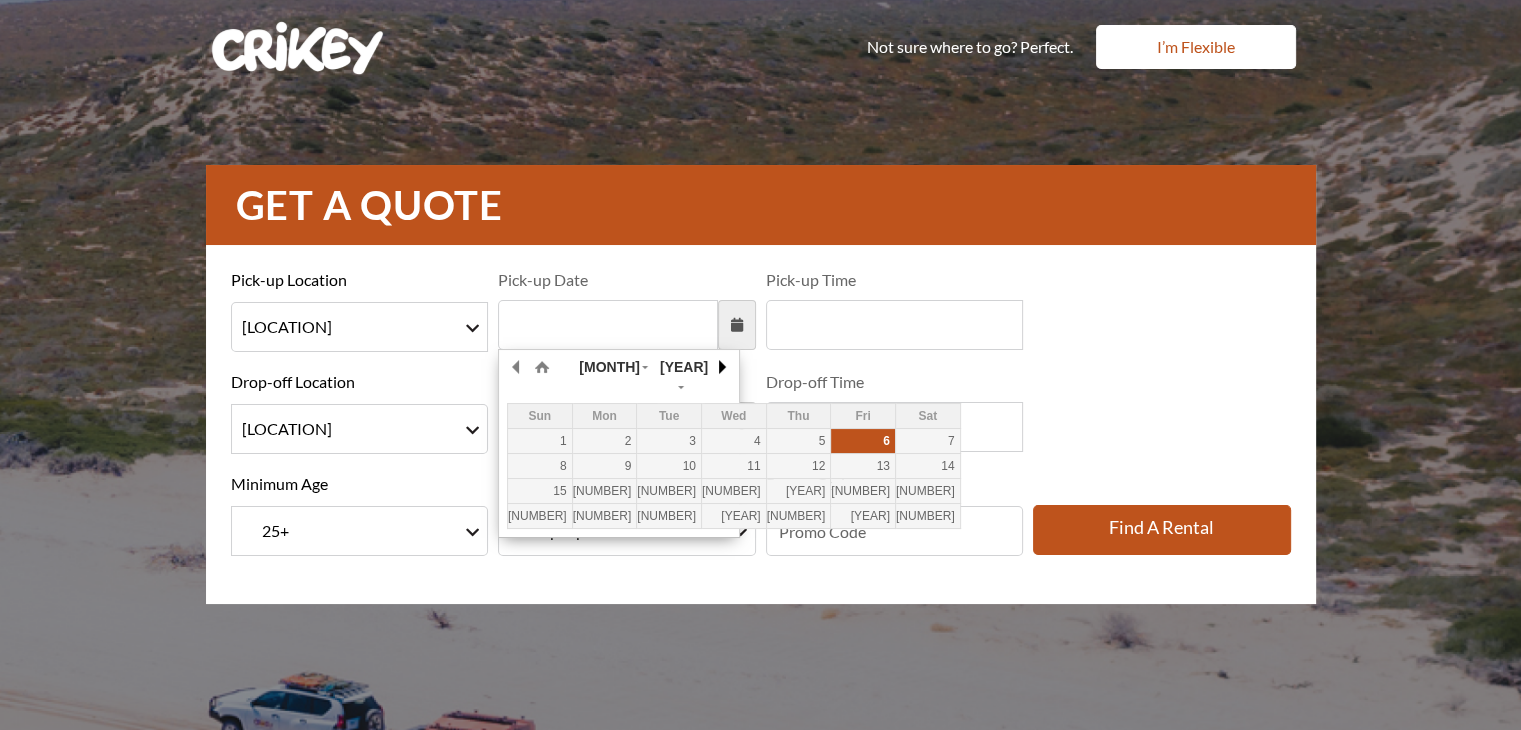 click at bounding box center [721, 367] 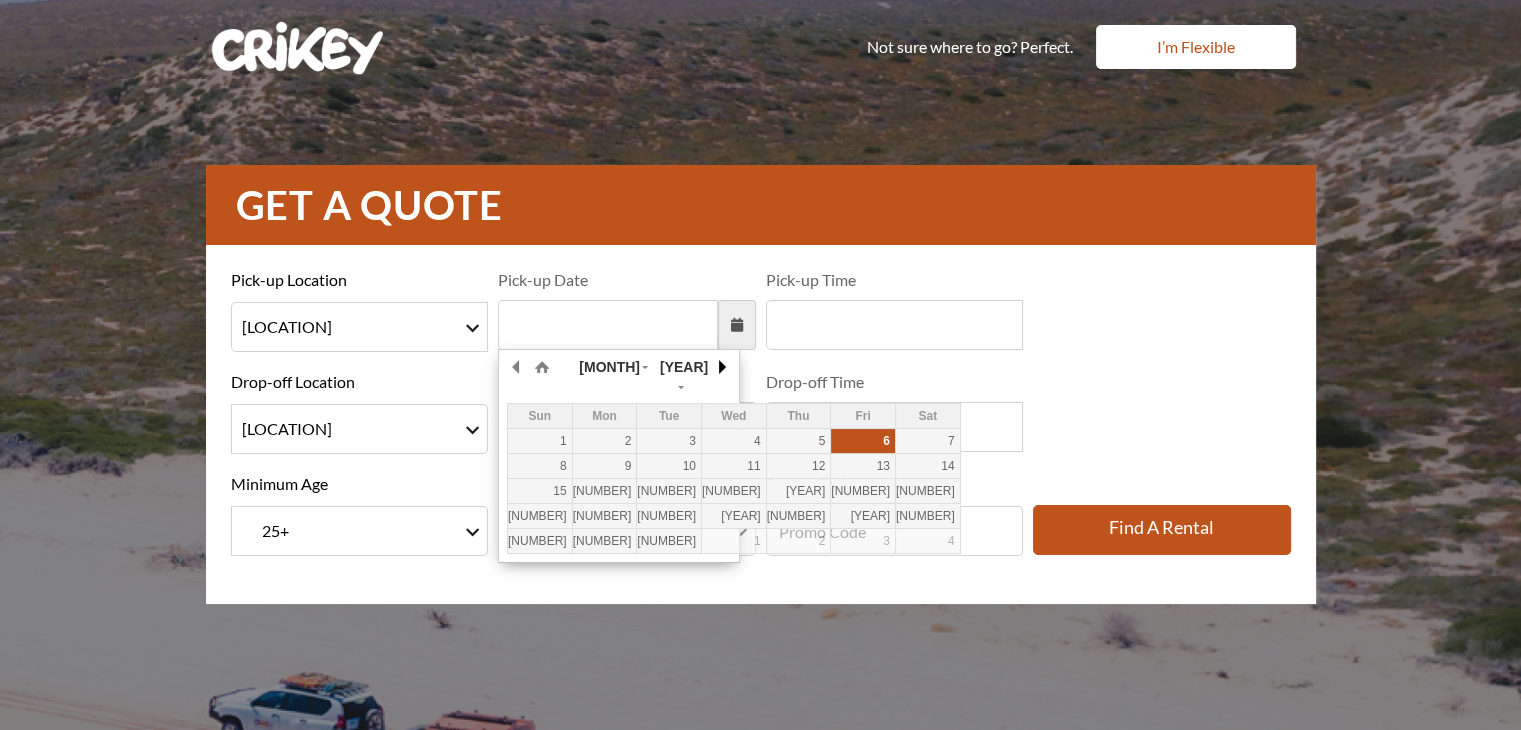 click at bounding box center [721, 367] 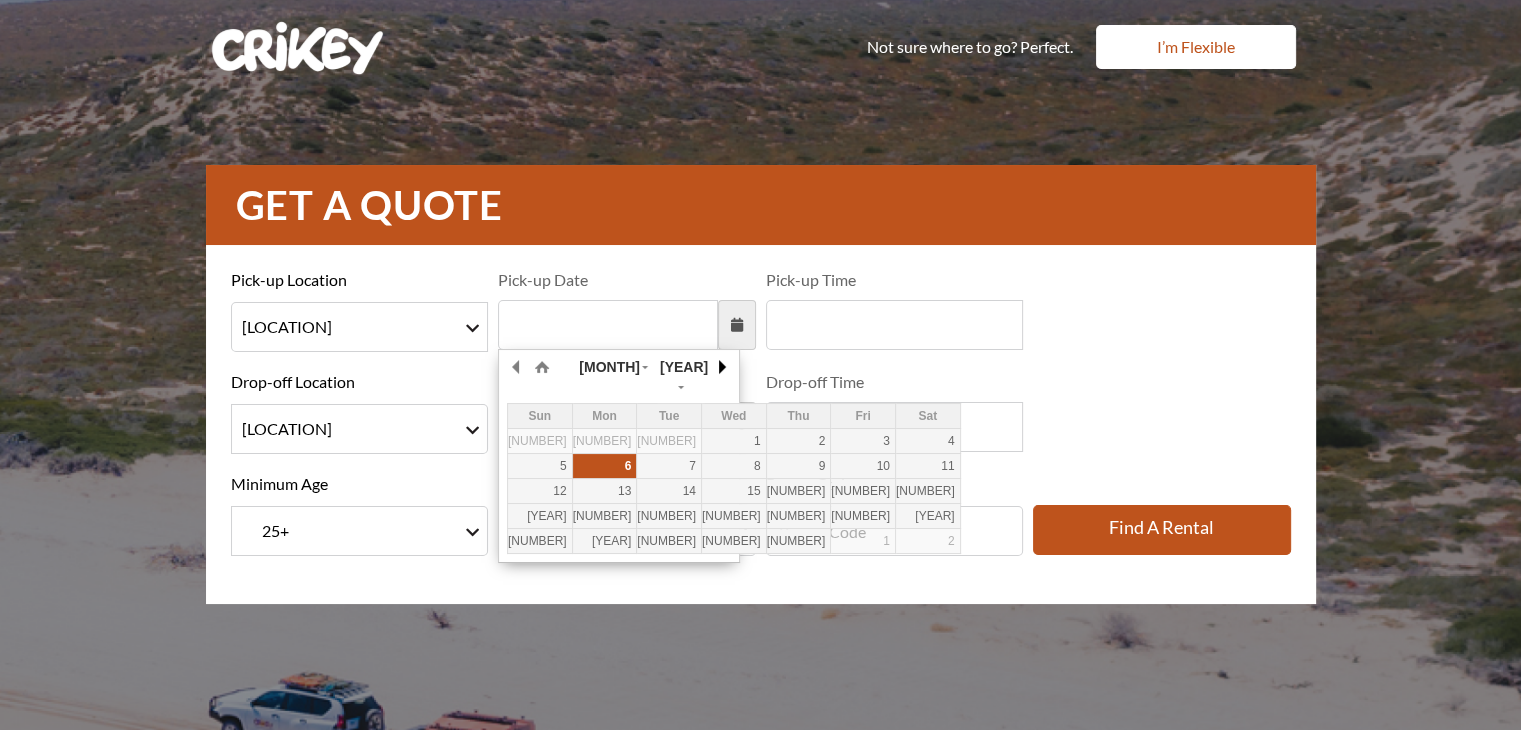 click at bounding box center (721, 367) 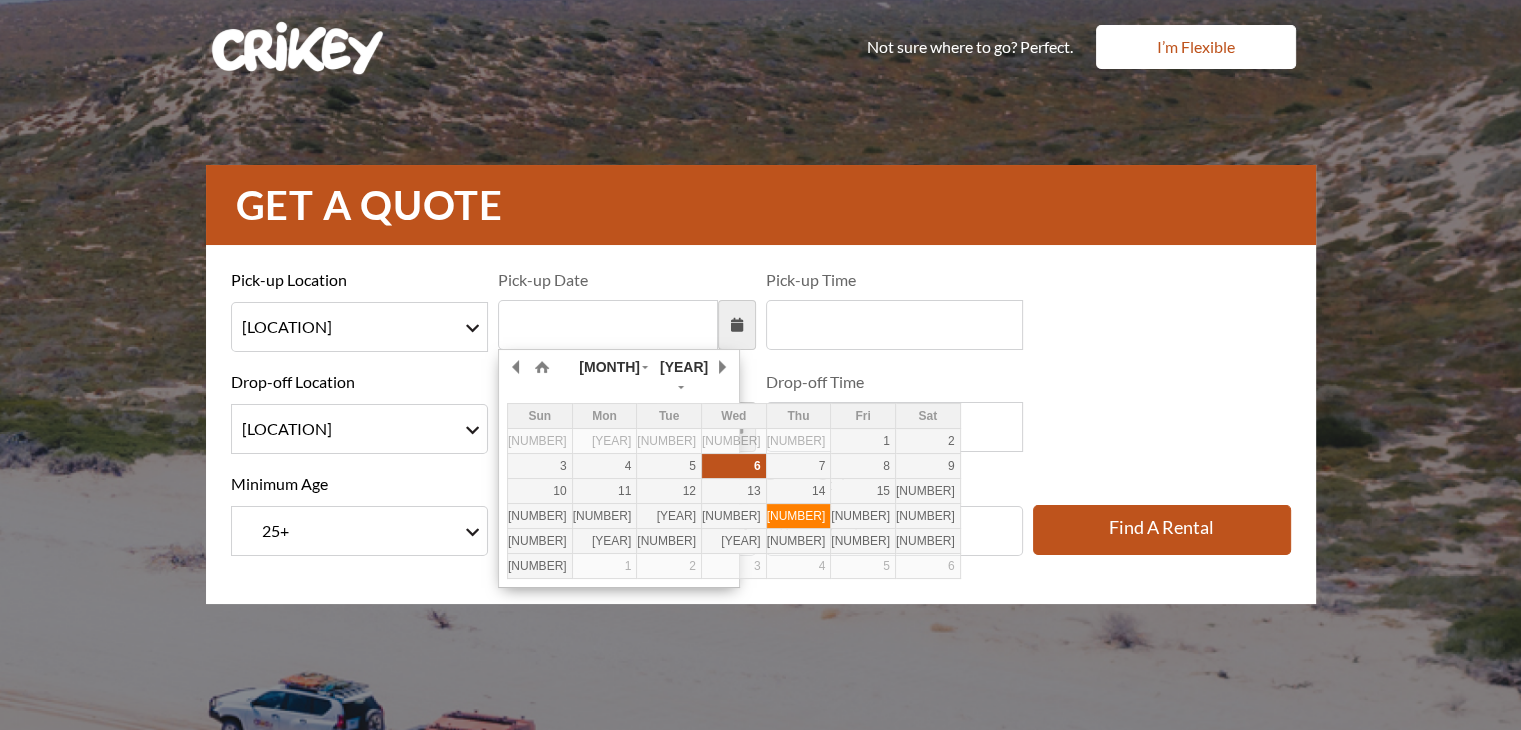 click on "[AGE]" at bounding box center (799, 441) 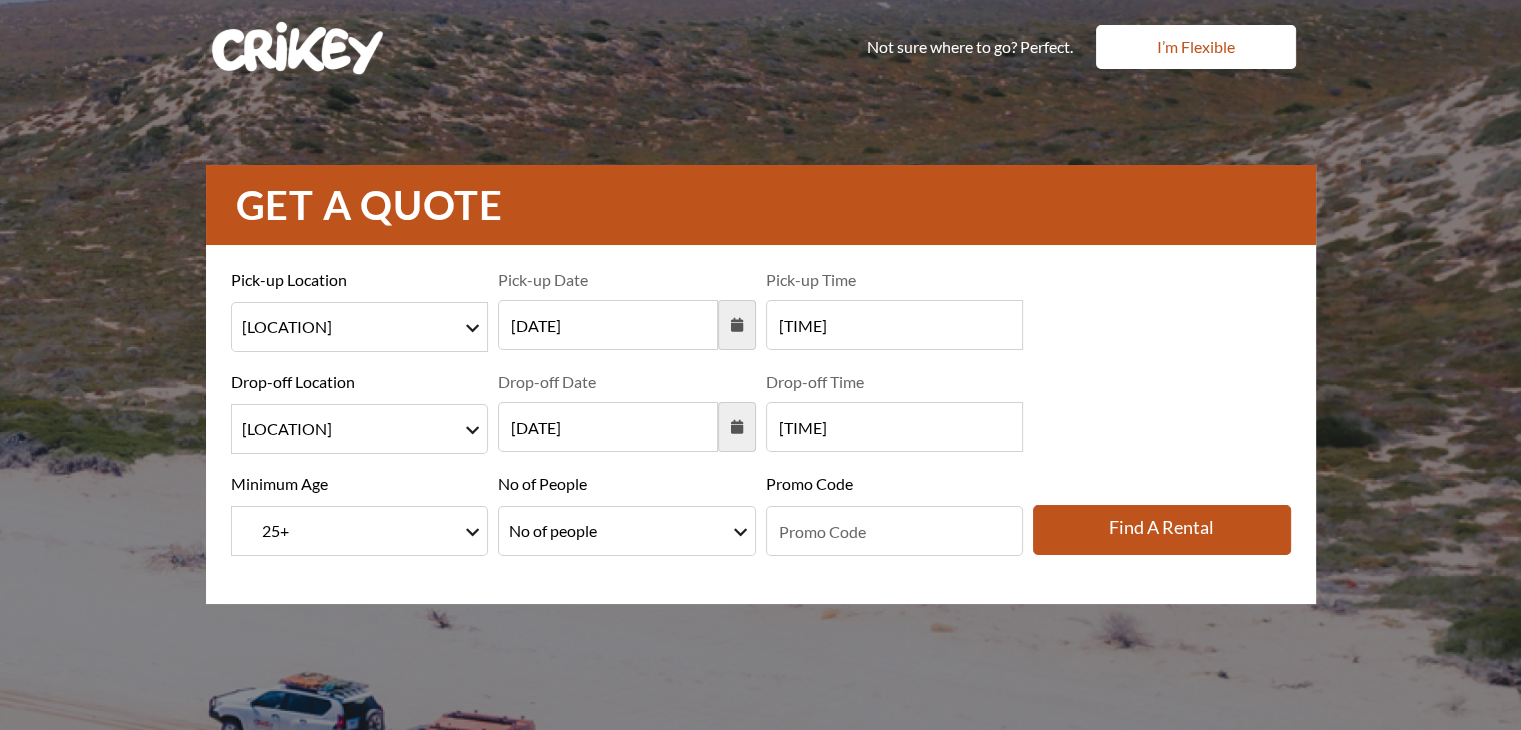 click at bounding box center (737, 427) 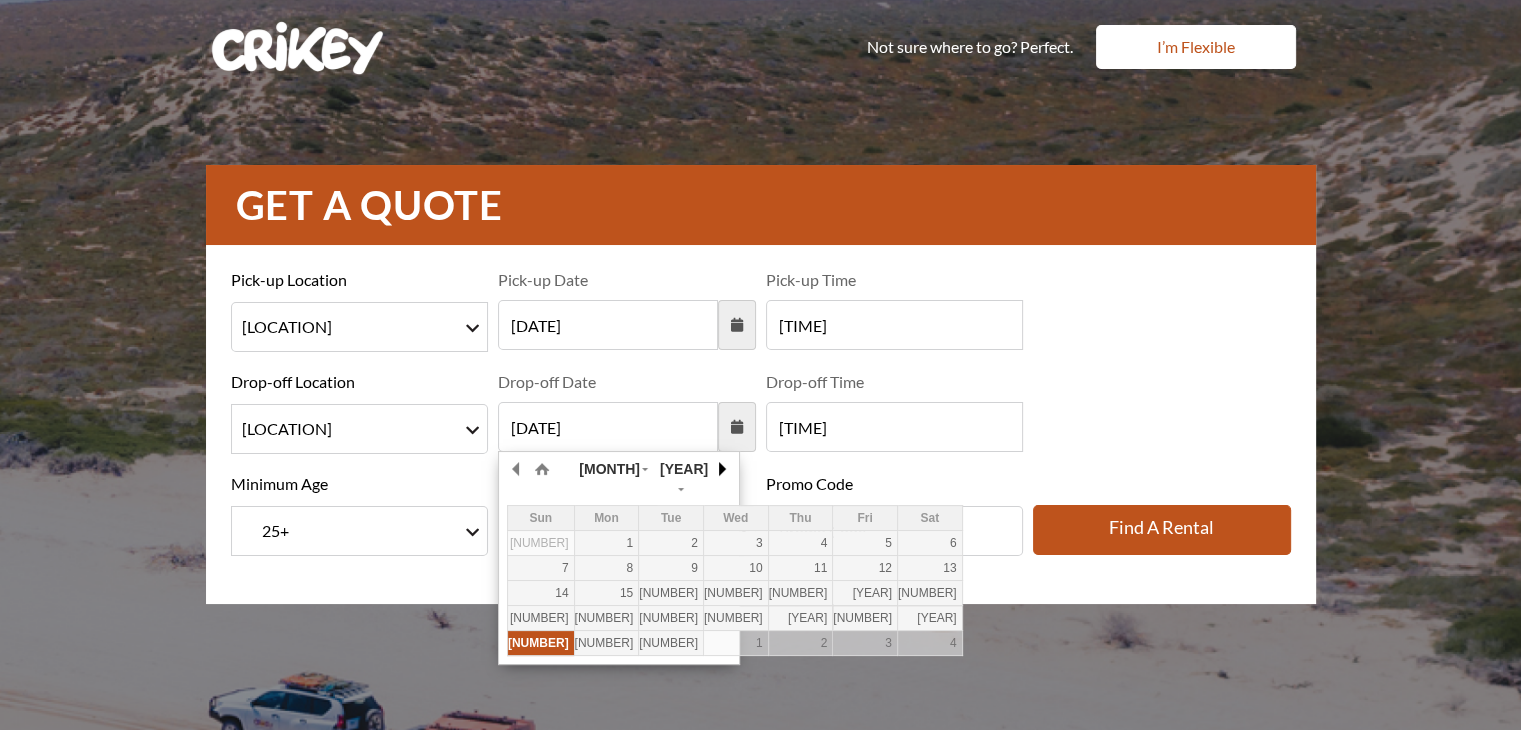 click at bounding box center [0, 0] 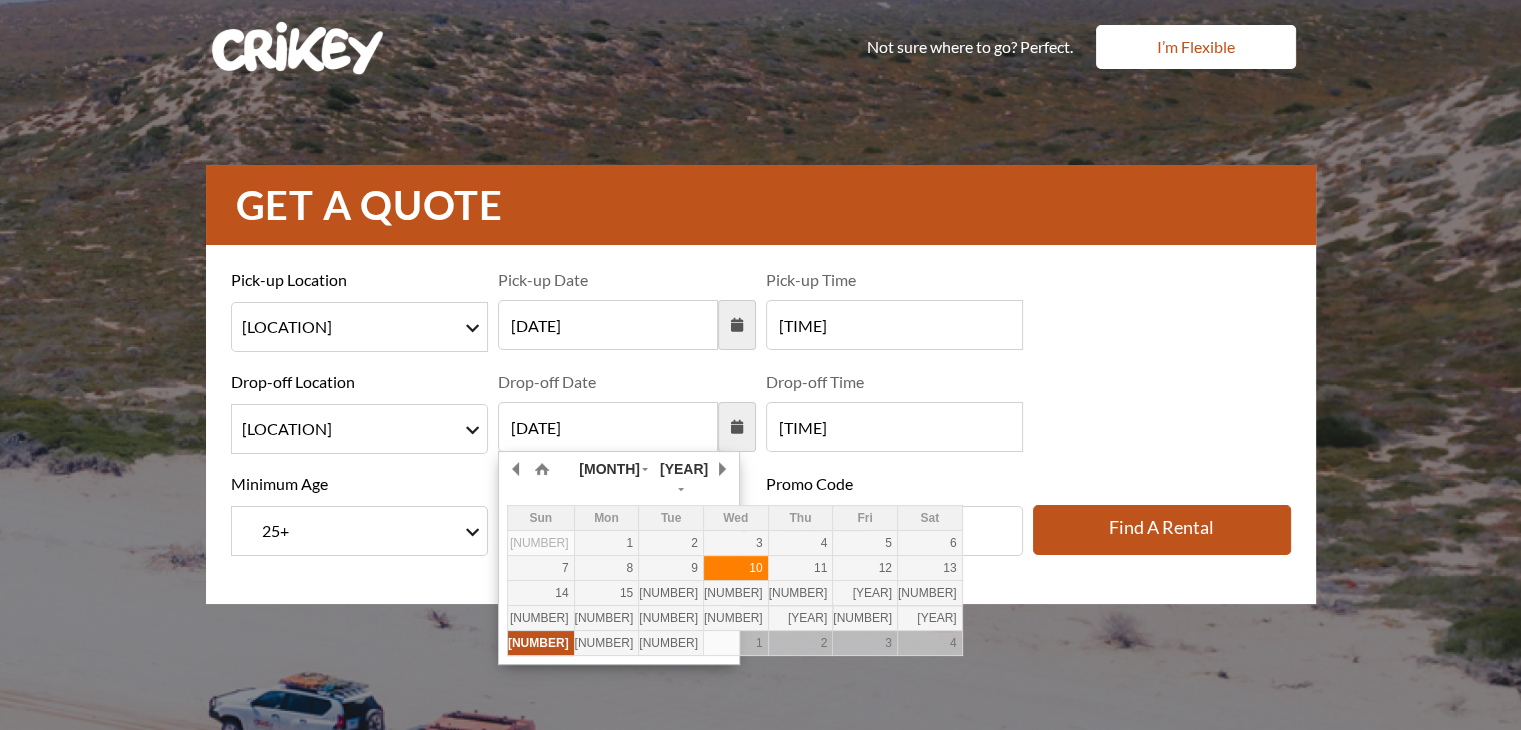 click on "10" at bounding box center (0, 0) 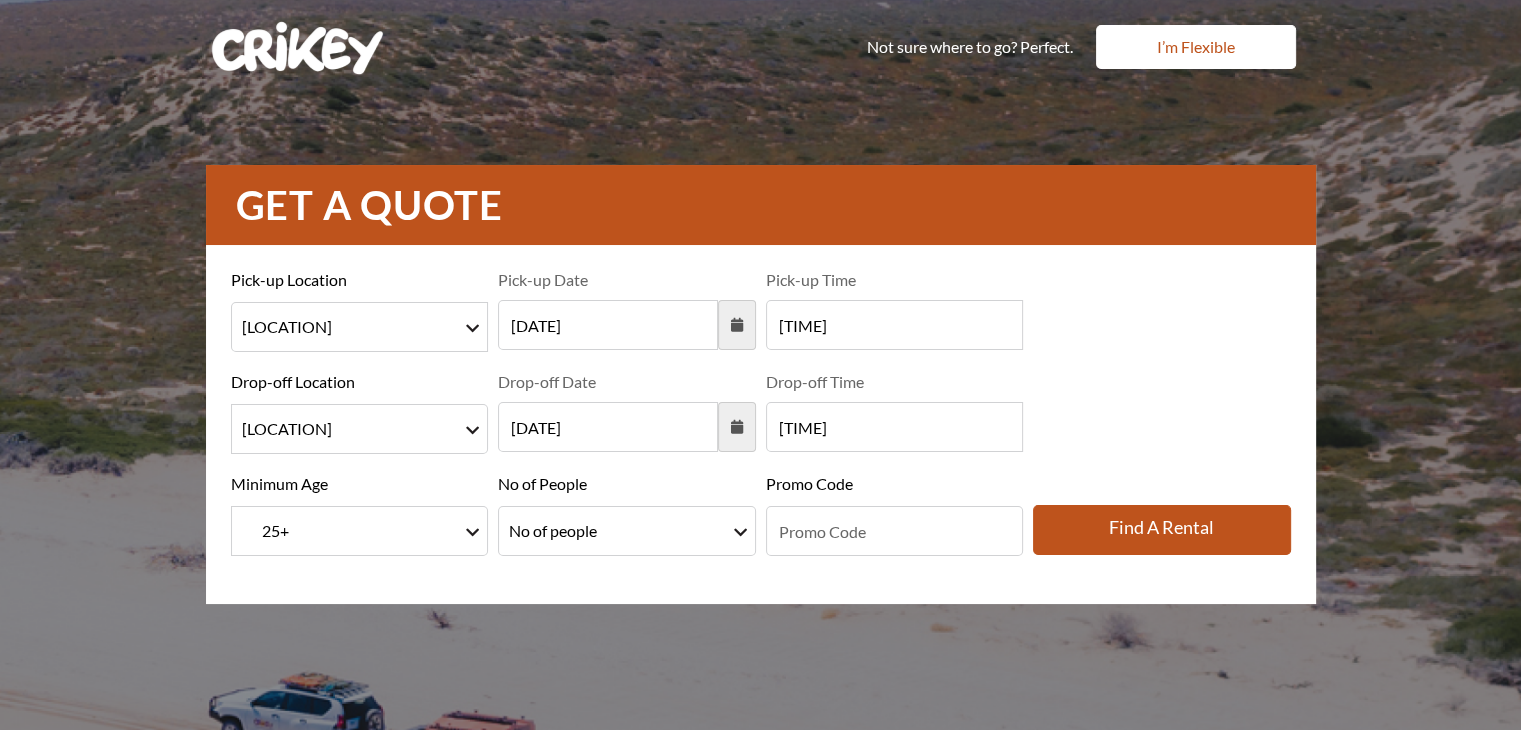 click on "No of people
No of people 1
No of people 2
No of people 3
No of people 4
No of people 5
No of people 6
No of people 7
No of people 8
No of people 9
No of people 10" at bounding box center [627, 531] 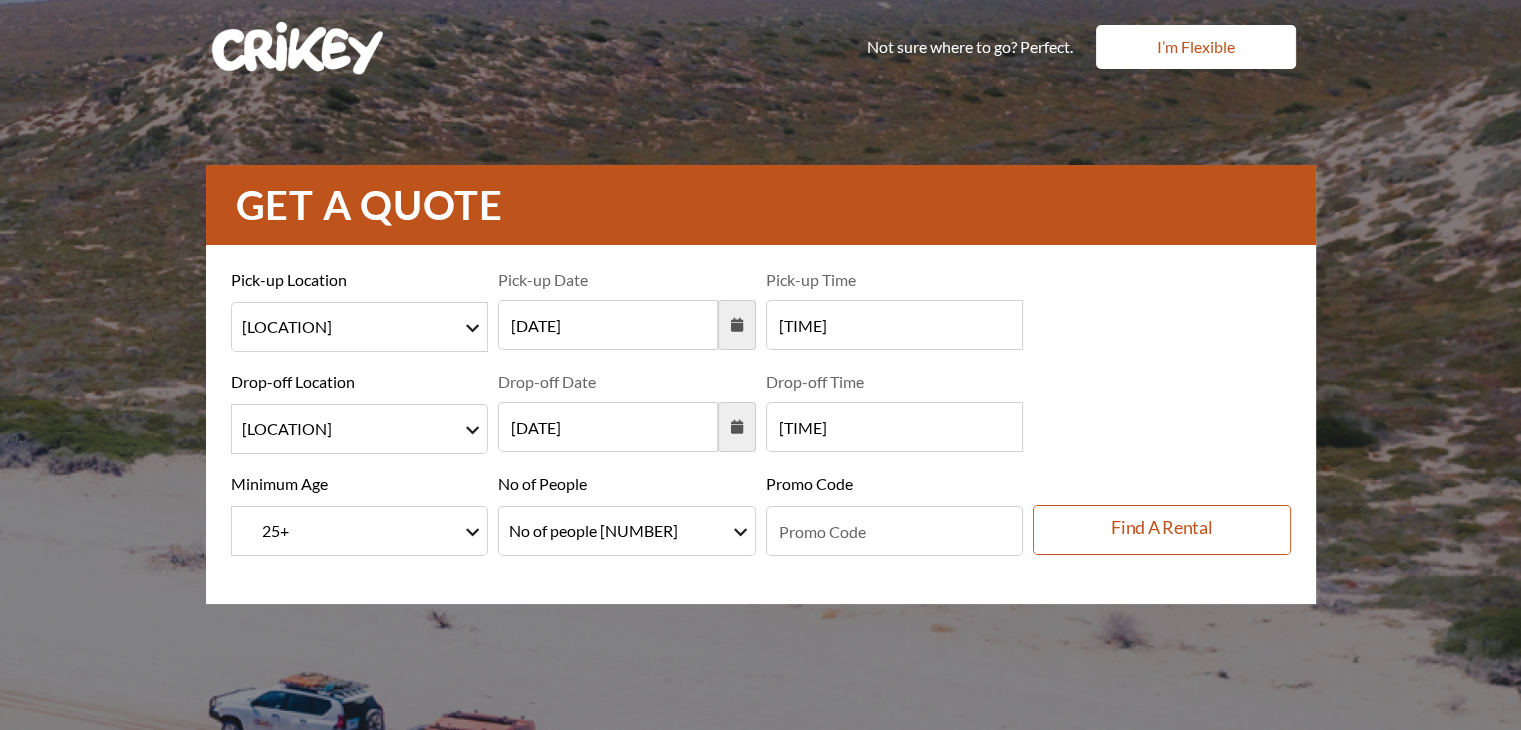 click on "Find a rental" at bounding box center [1162, 530] 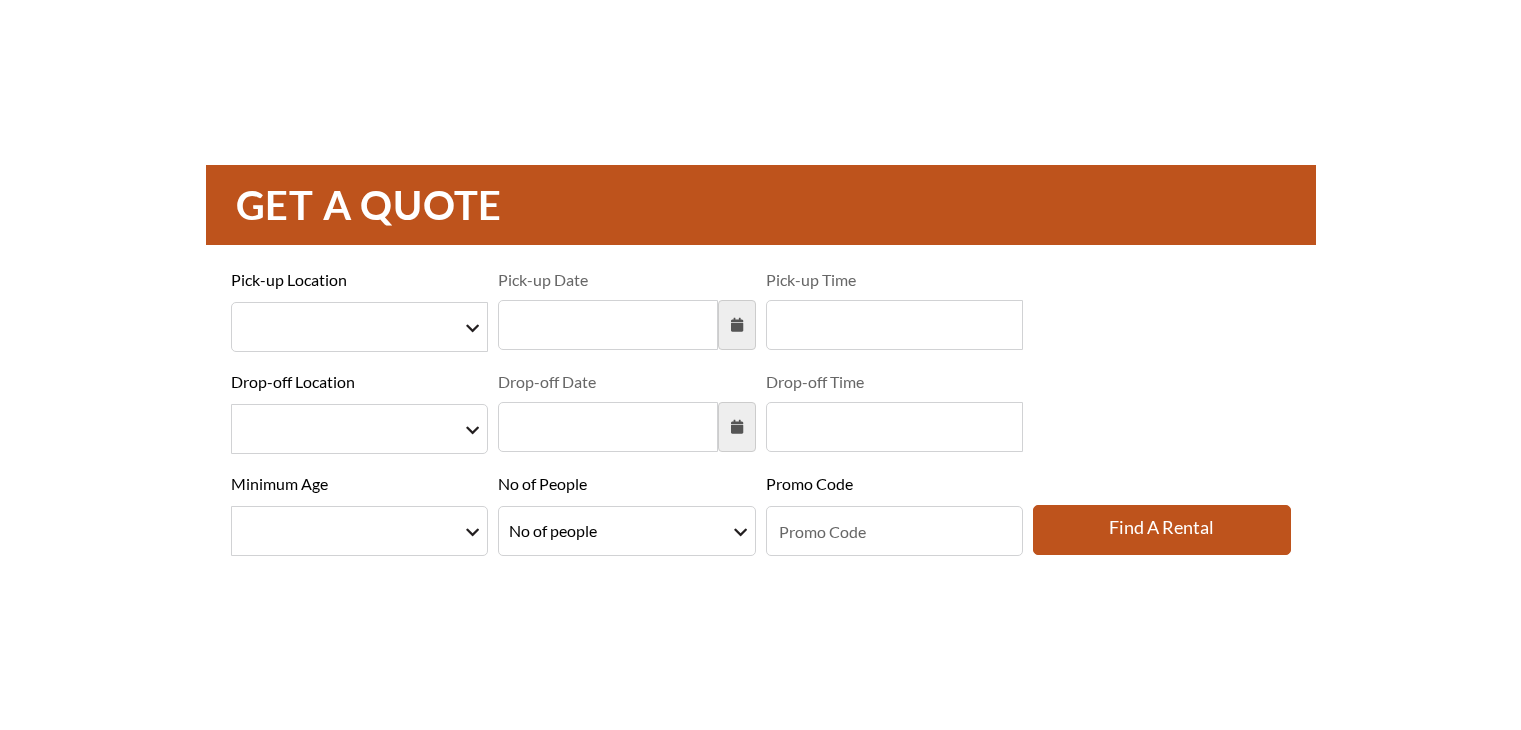 scroll, scrollTop: 0, scrollLeft: 0, axis: both 